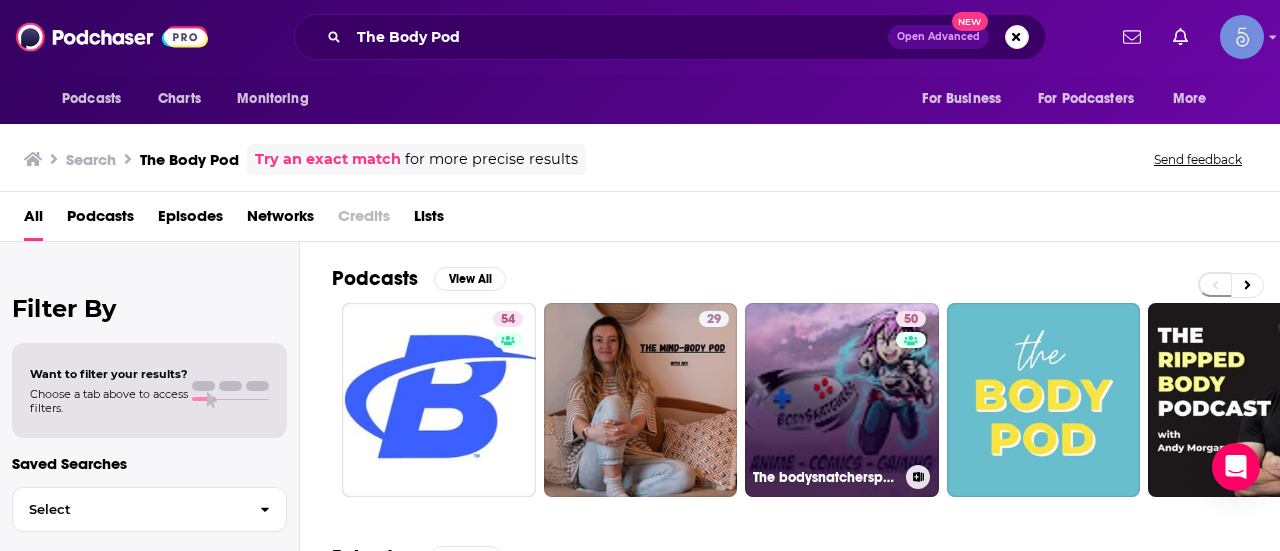 scroll, scrollTop: 0, scrollLeft: 0, axis: both 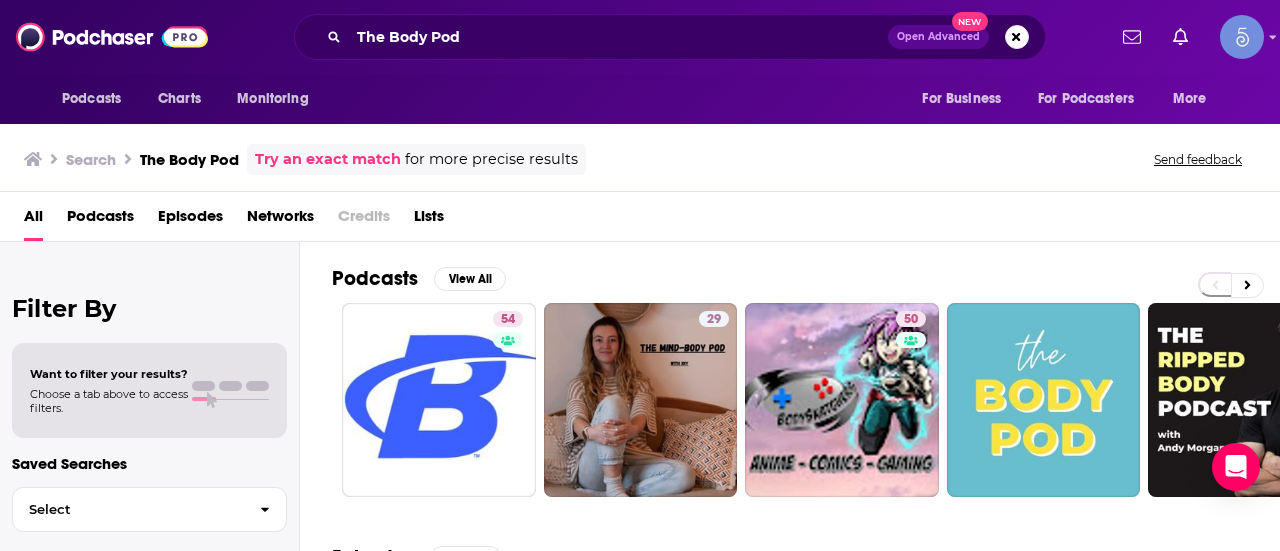 click on "Podcasts" at bounding box center [100, 220] 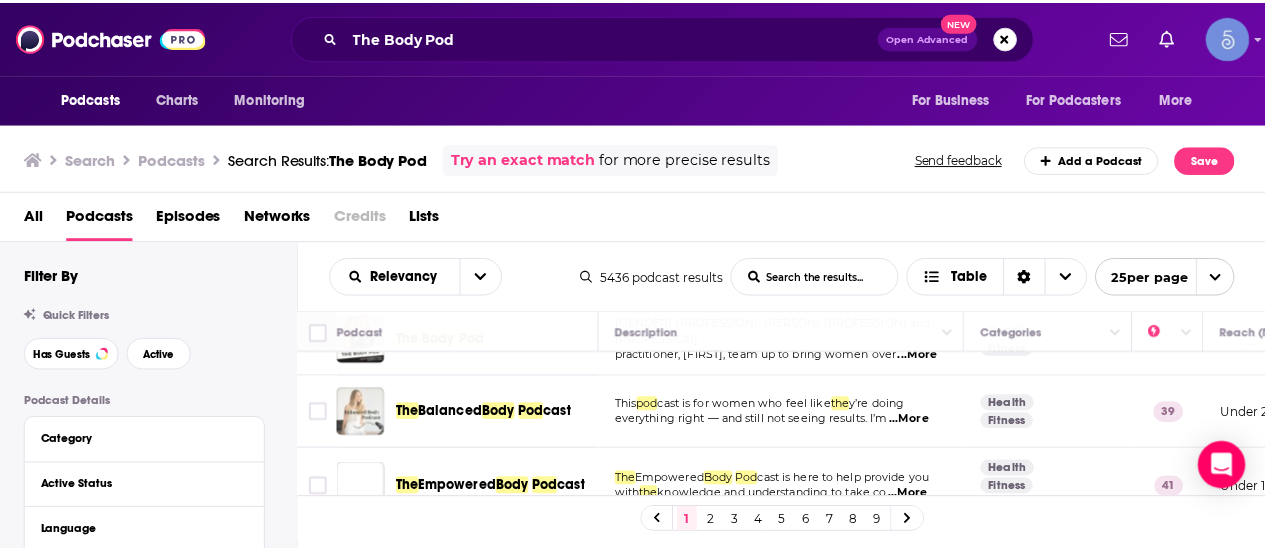 scroll, scrollTop: 600, scrollLeft: 0, axis: vertical 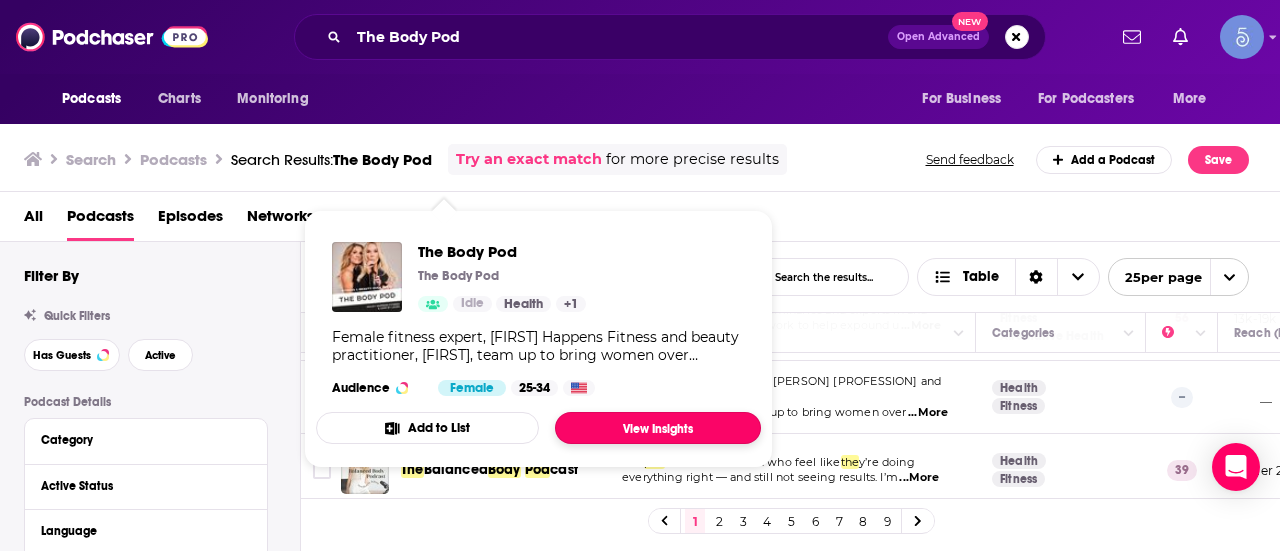 click on "View Insights" at bounding box center [658, 428] 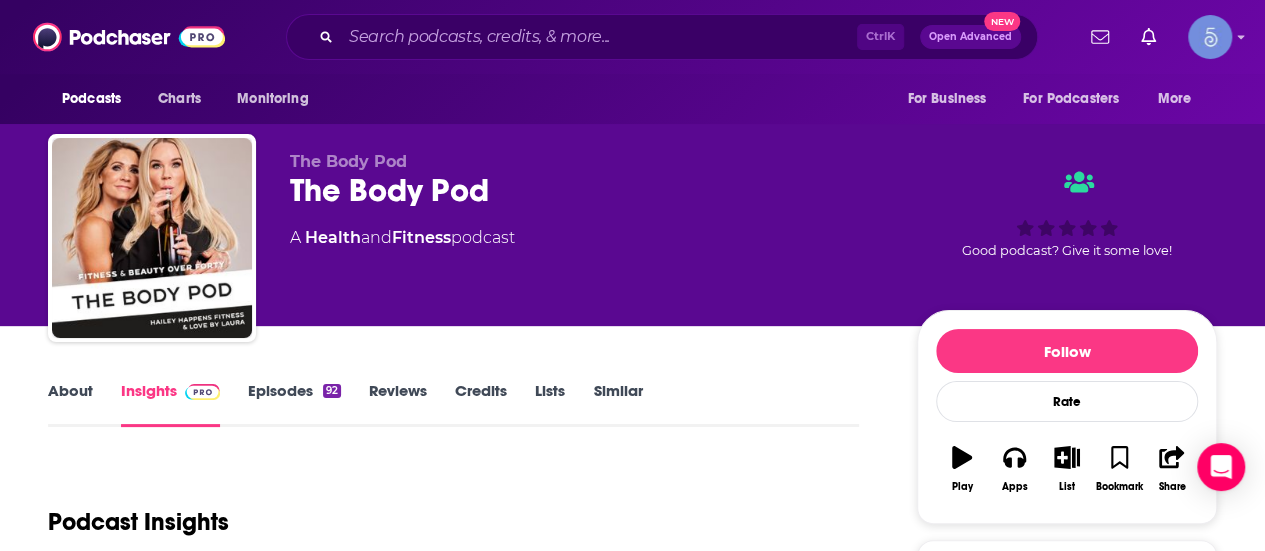 click on "Show Anyway" at bounding box center [771, 801] 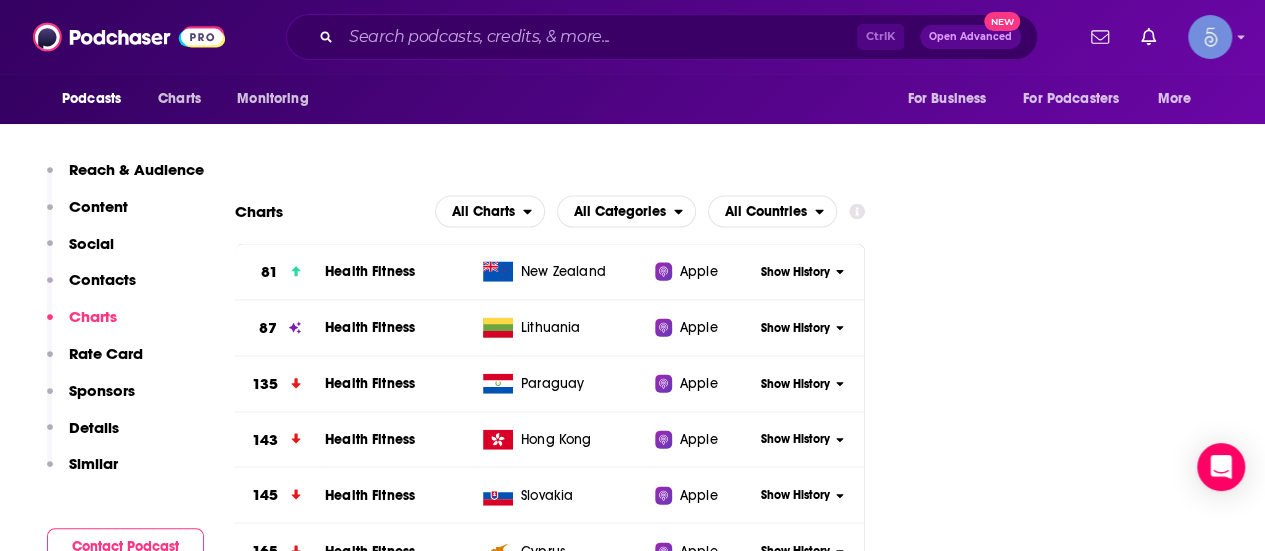 scroll, scrollTop: 1900, scrollLeft: 0, axis: vertical 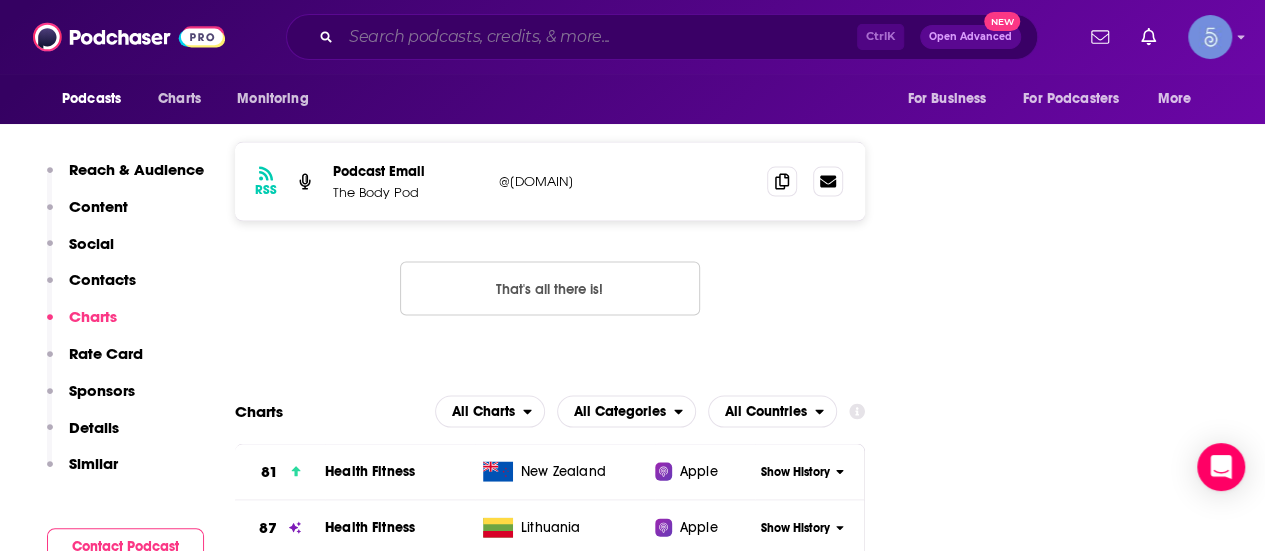 click at bounding box center [599, 37] 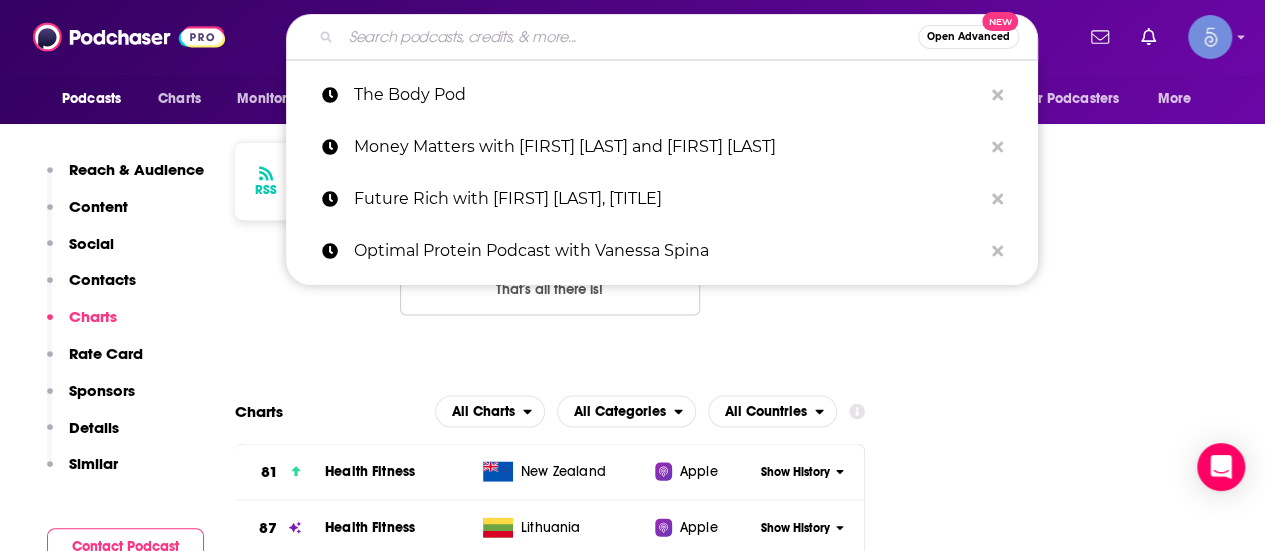 paste on "Trim Healthy Podcast w/Serene & Pearl (and some guy named Danny)" 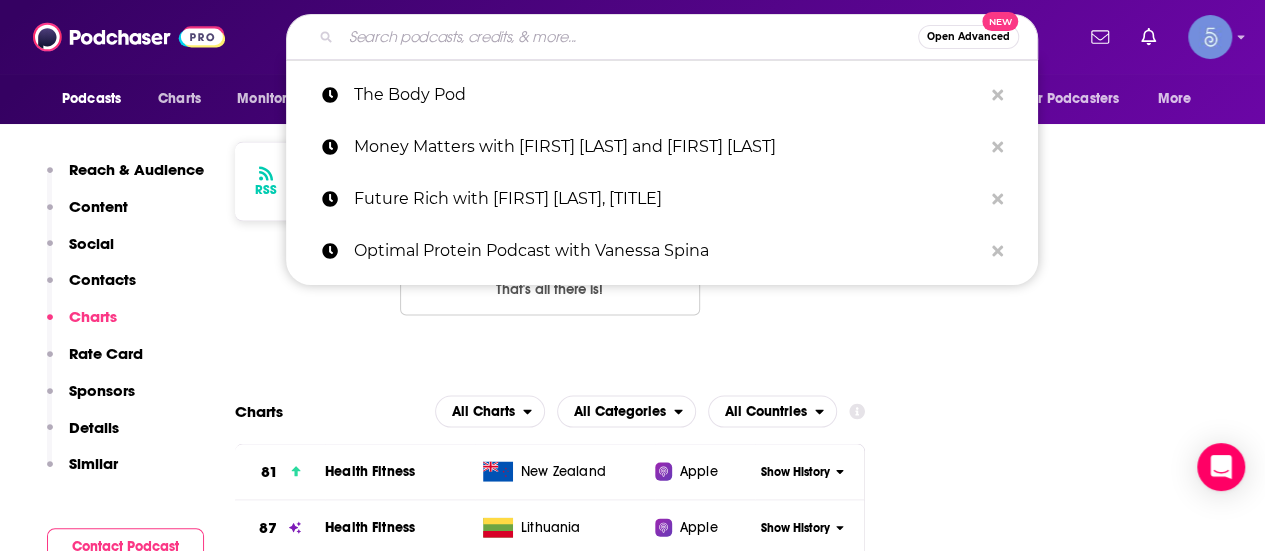type on "Trim Healthy Podcast w/Serene & Pearl (and some guy named Danny)" 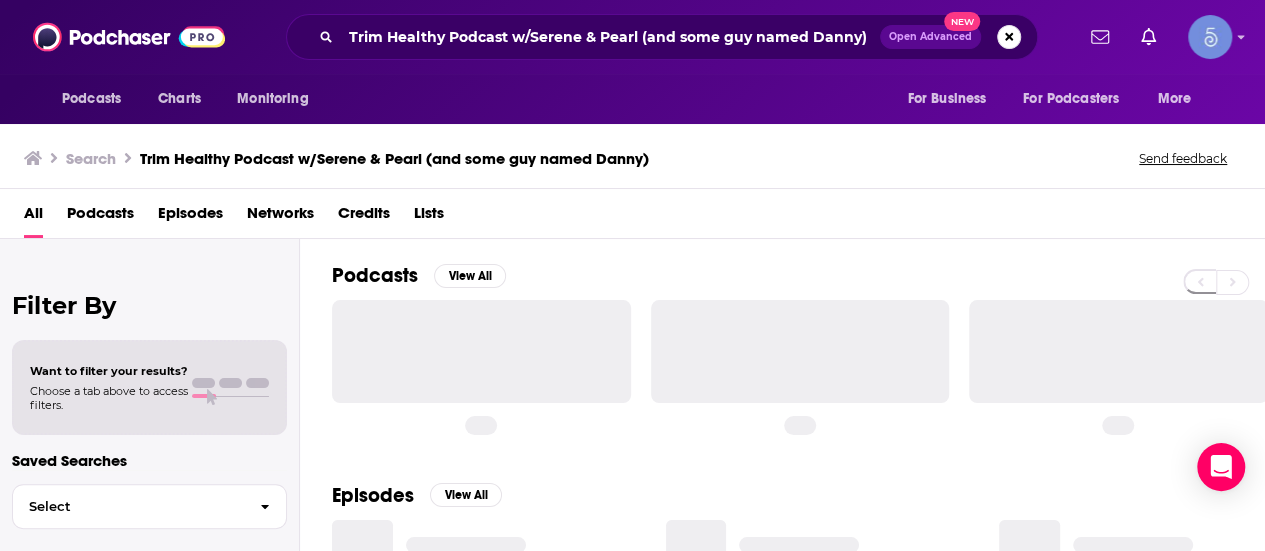 scroll, scrollTop: 0, scrollLeft: 0, axis: both 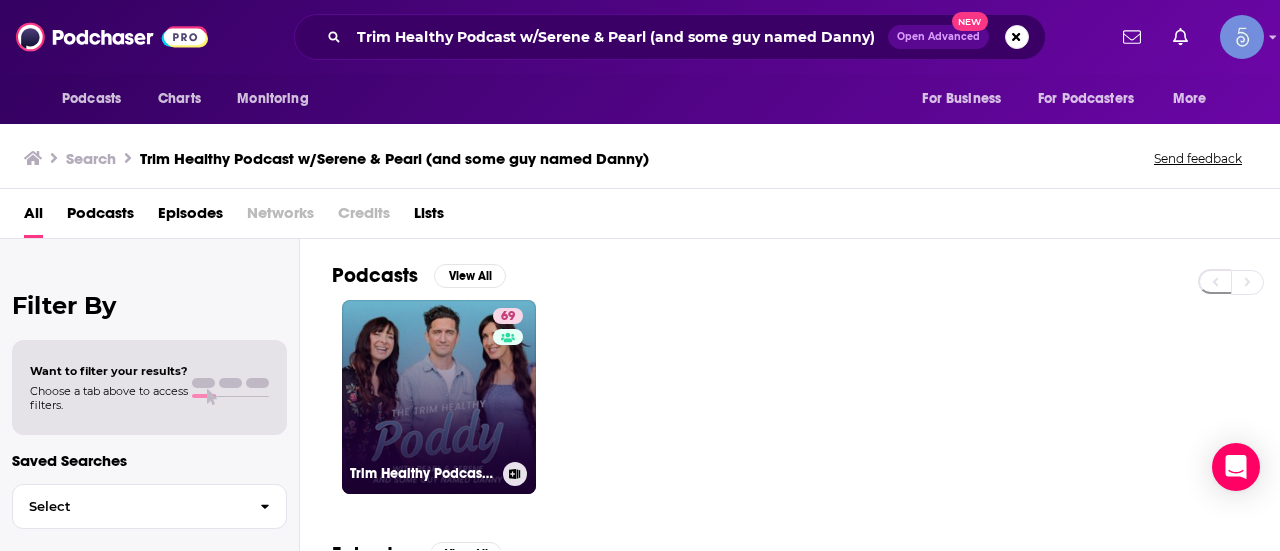 click on "69" at bounding box center (510, 385) 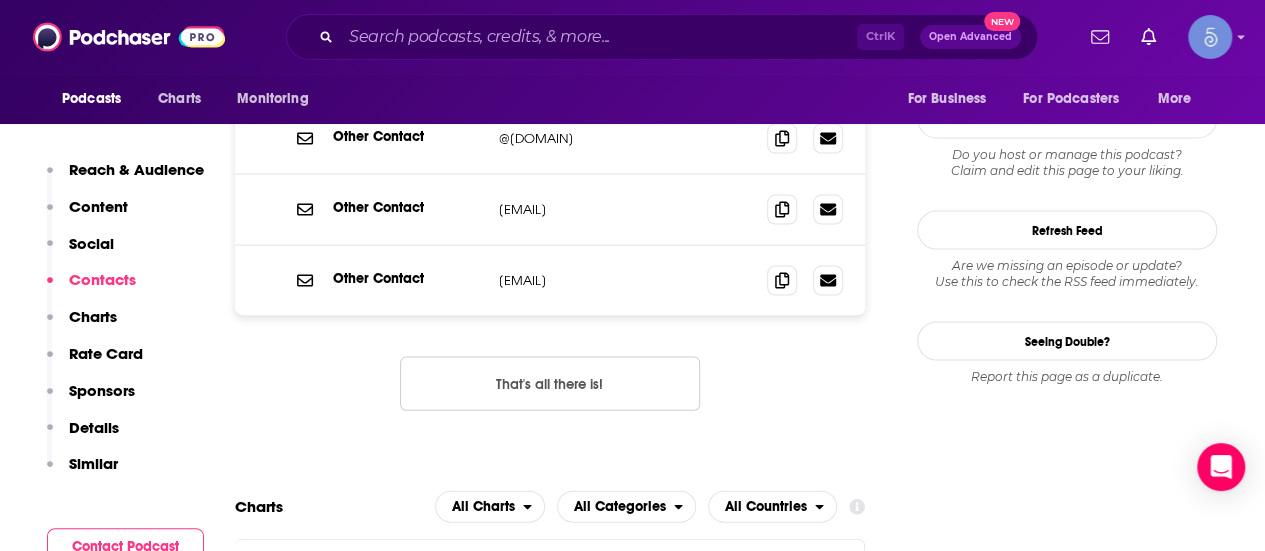 scroll, scrollTop: 1800, scrollLeft: 0, axis: vertical 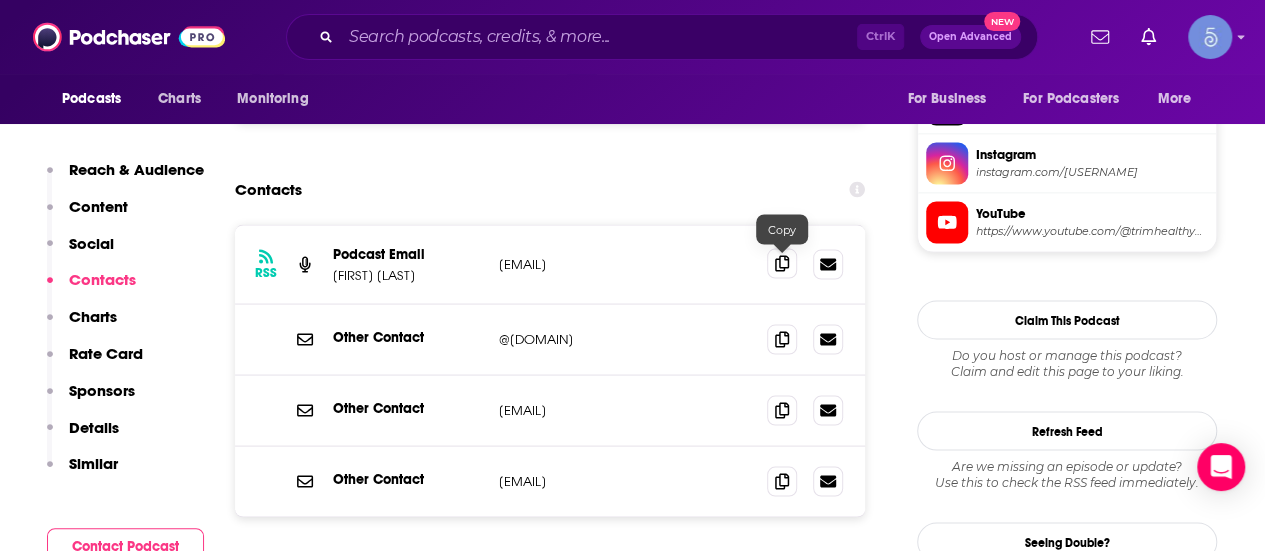click 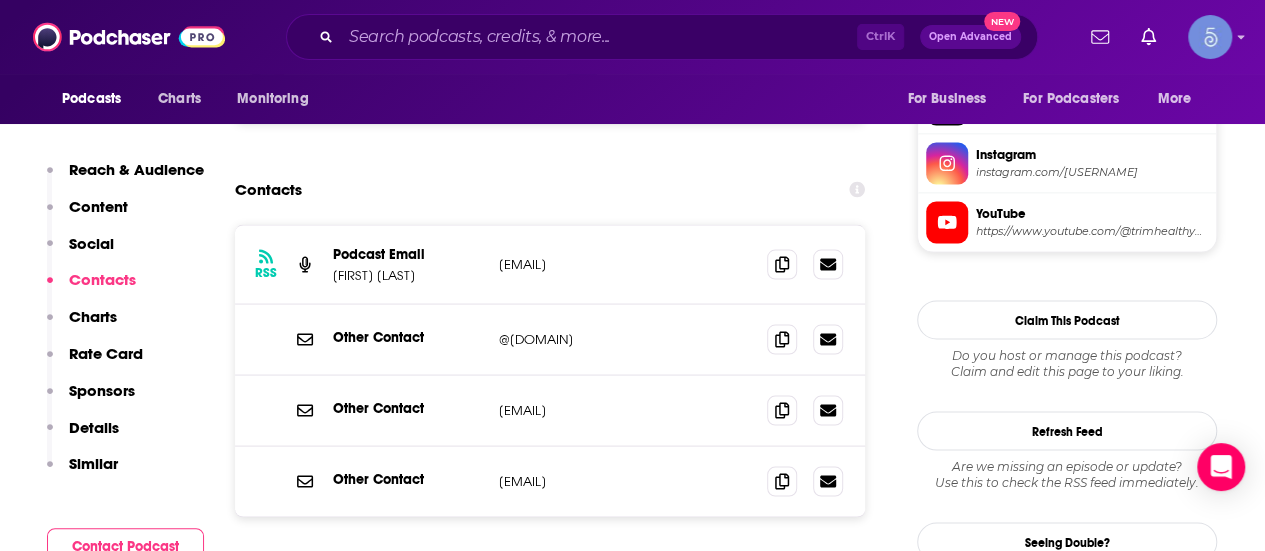 scroll, scrollTop: 1900, scrollLeft: 0, axis: vertical 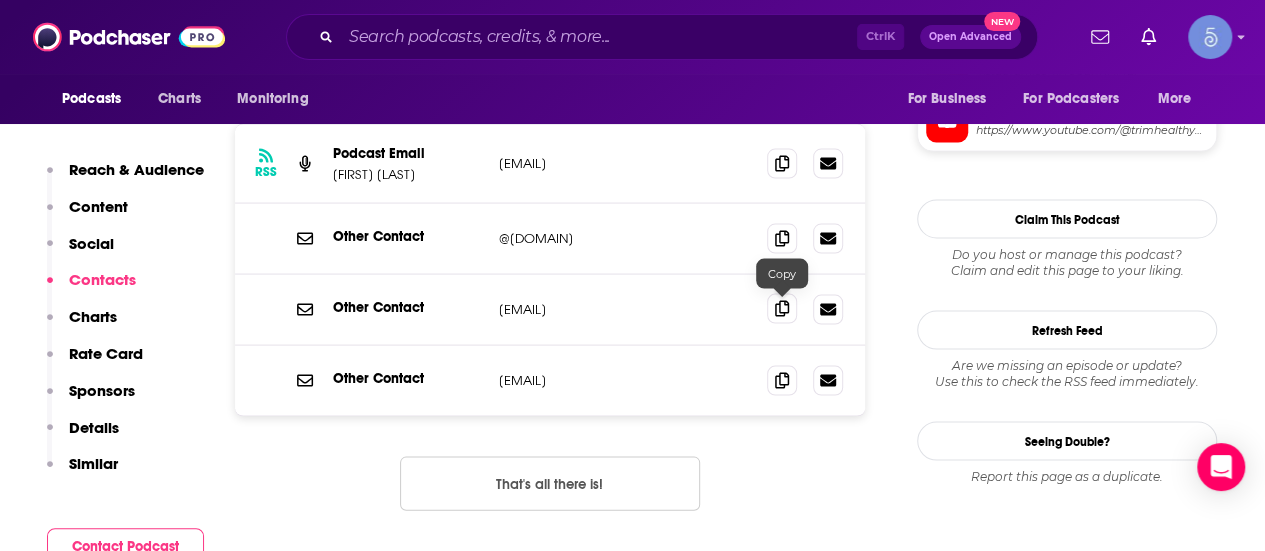 click 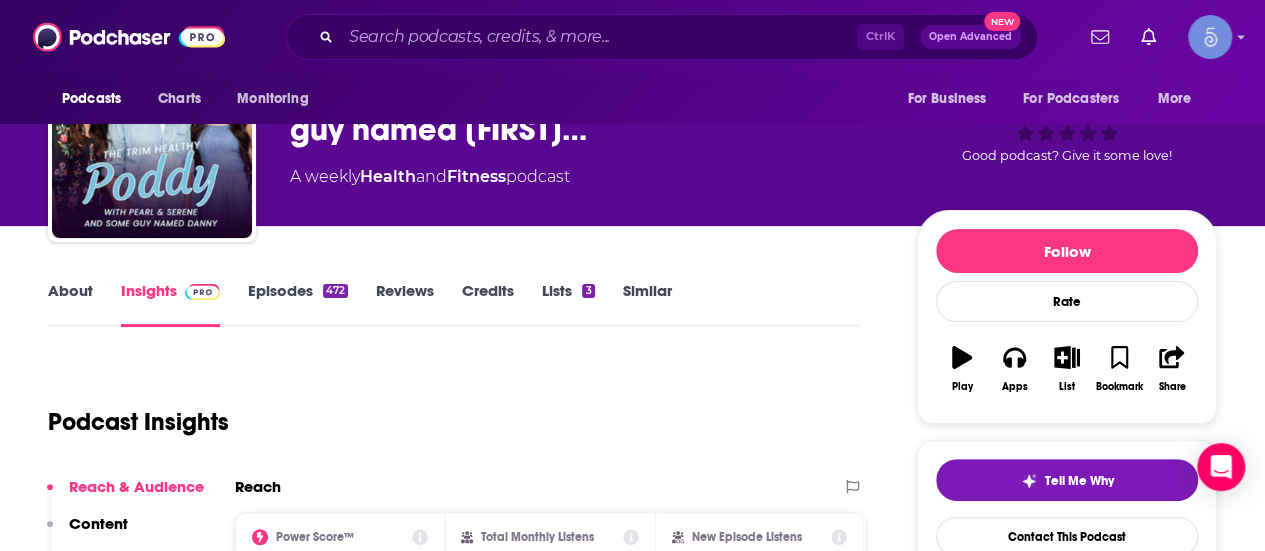scroll, scrollTop: 300, scrollLeft: 0, axis: vertical 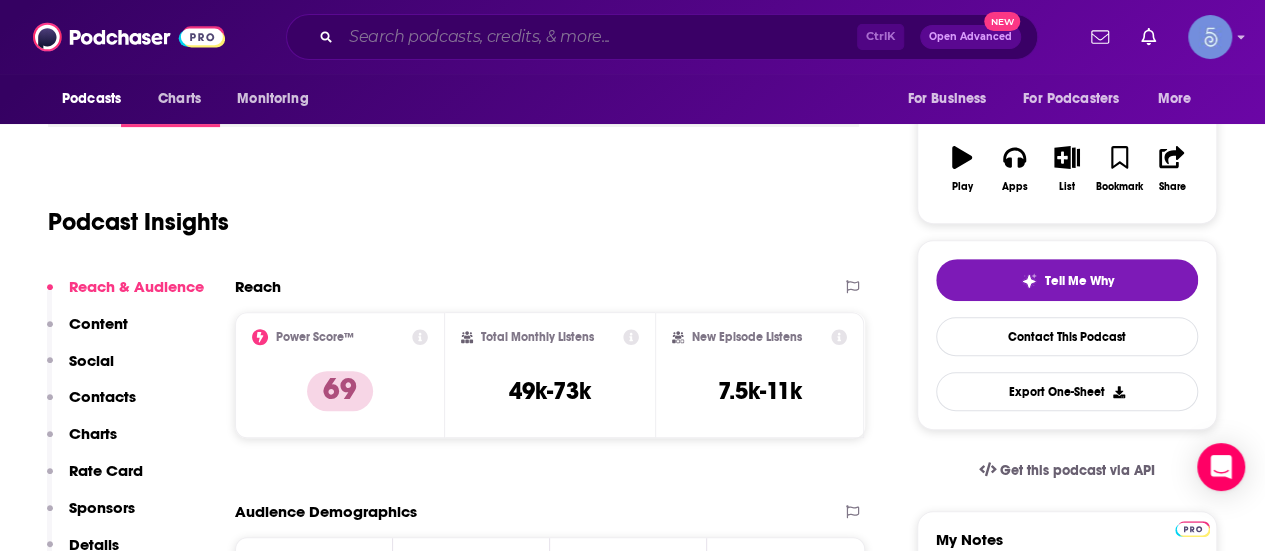drag, startPoint x: 610, startPoint y: 54, endPoint x: 492, endPoint y: 45, distance: 118.34272 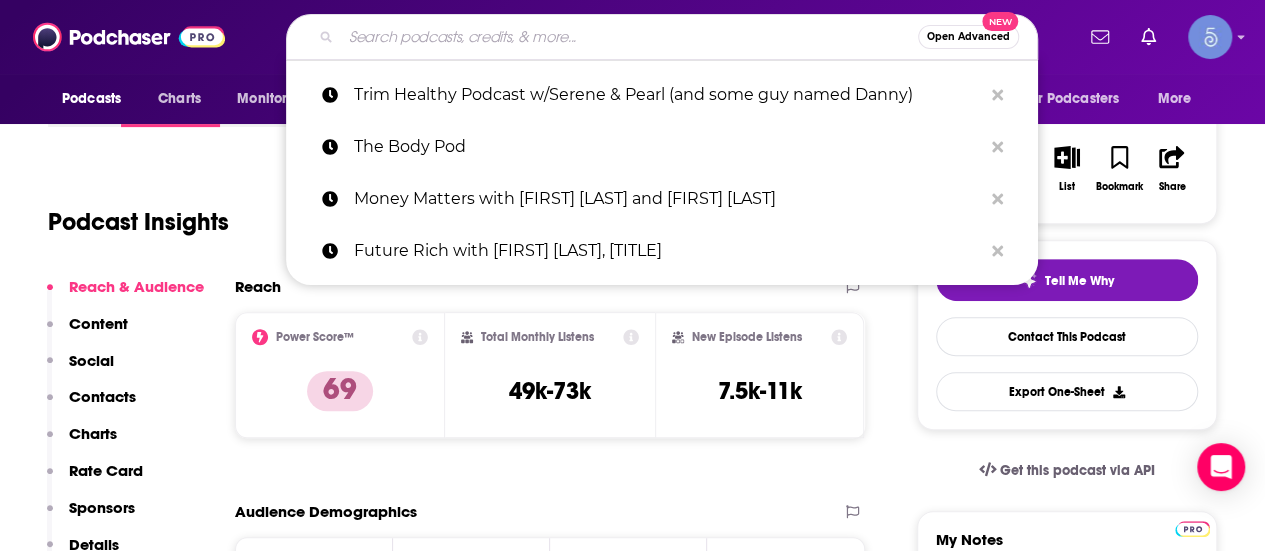 paste on "Inside Health" 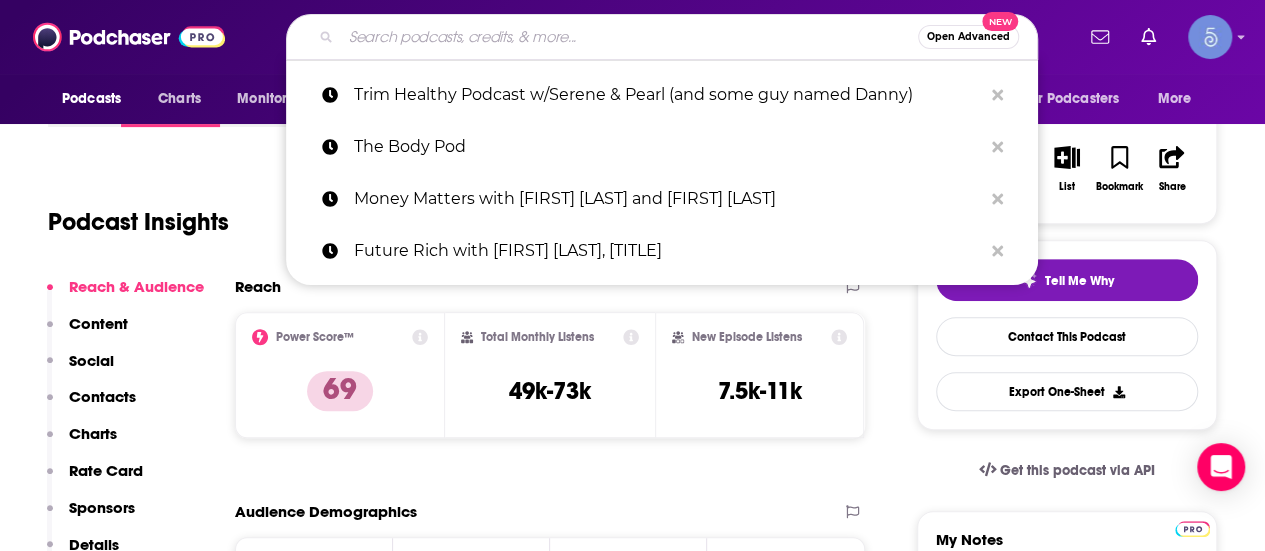 type on "Inside Health" 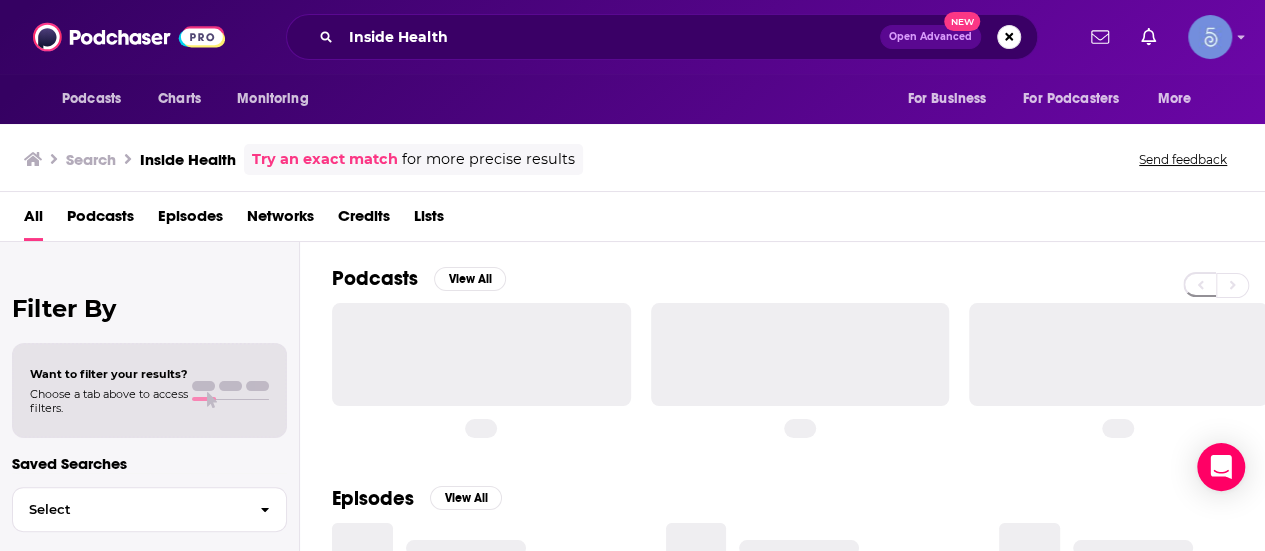 scroll, scrollTop: 0, scrollLeft: 0, axis: both 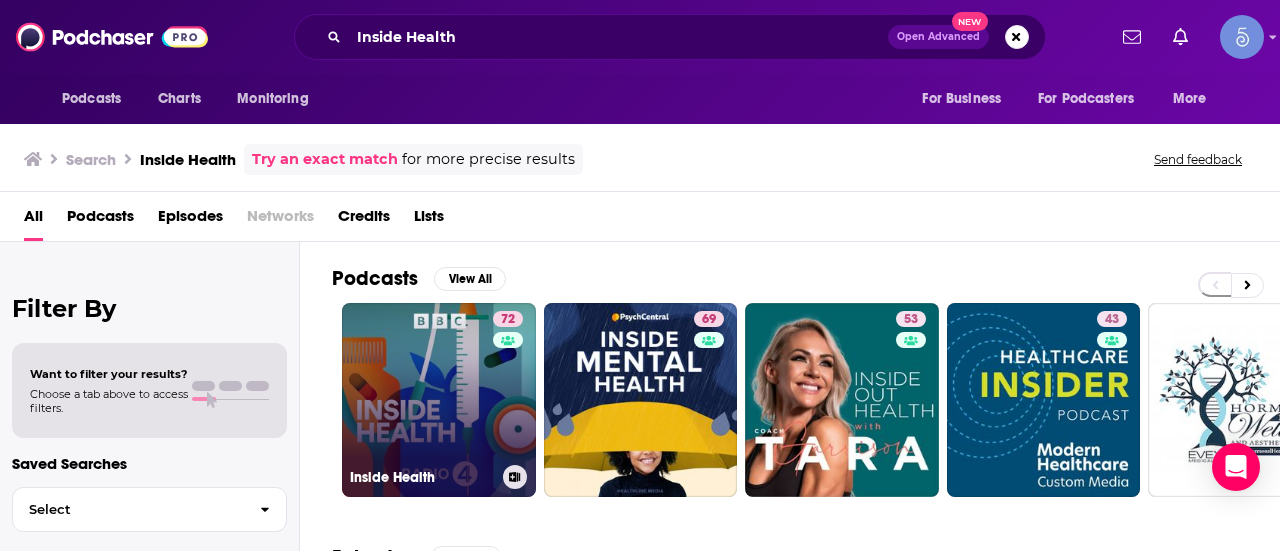 click on "72 Inside Health" at bounding box center [439, 400] 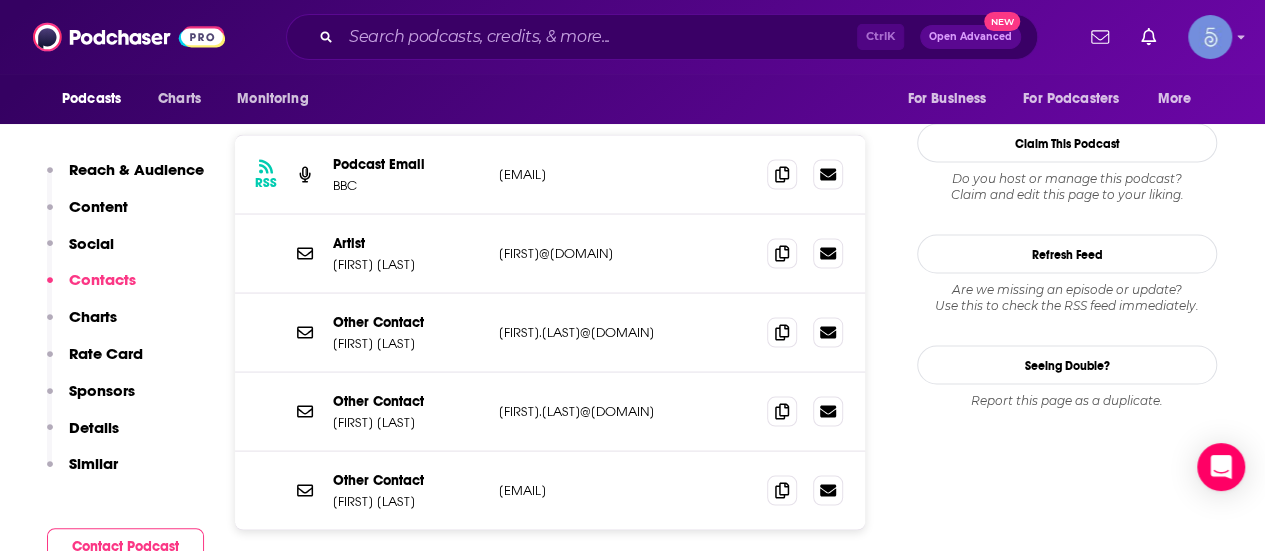 scroll, scrollTop: 1700, scrollLeft: 0, axis: vertical 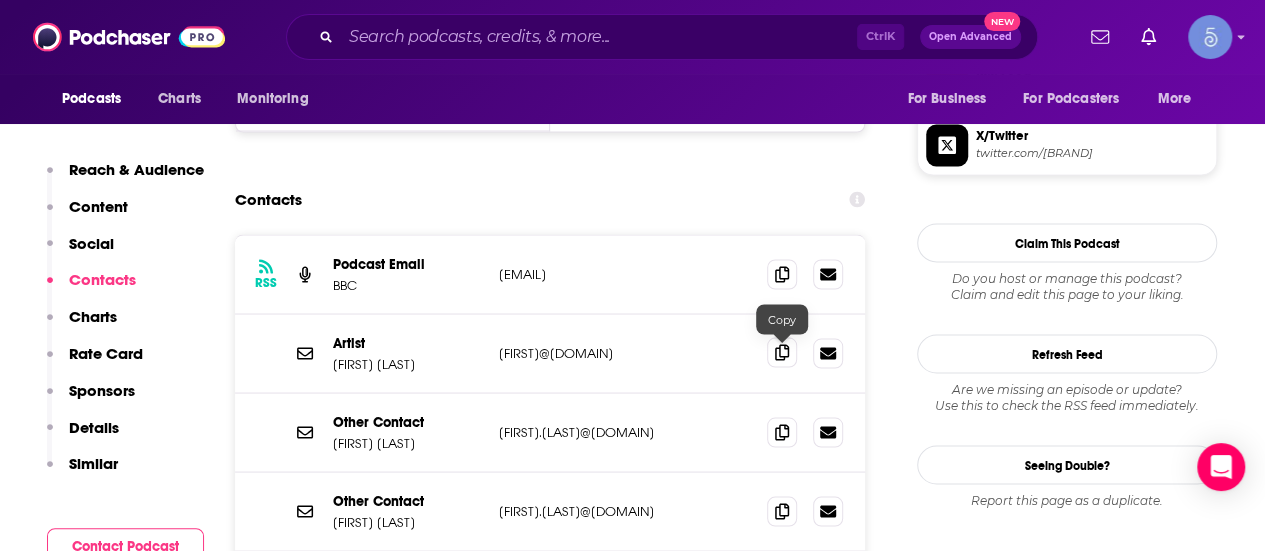 click at bounding box center [782, 352] 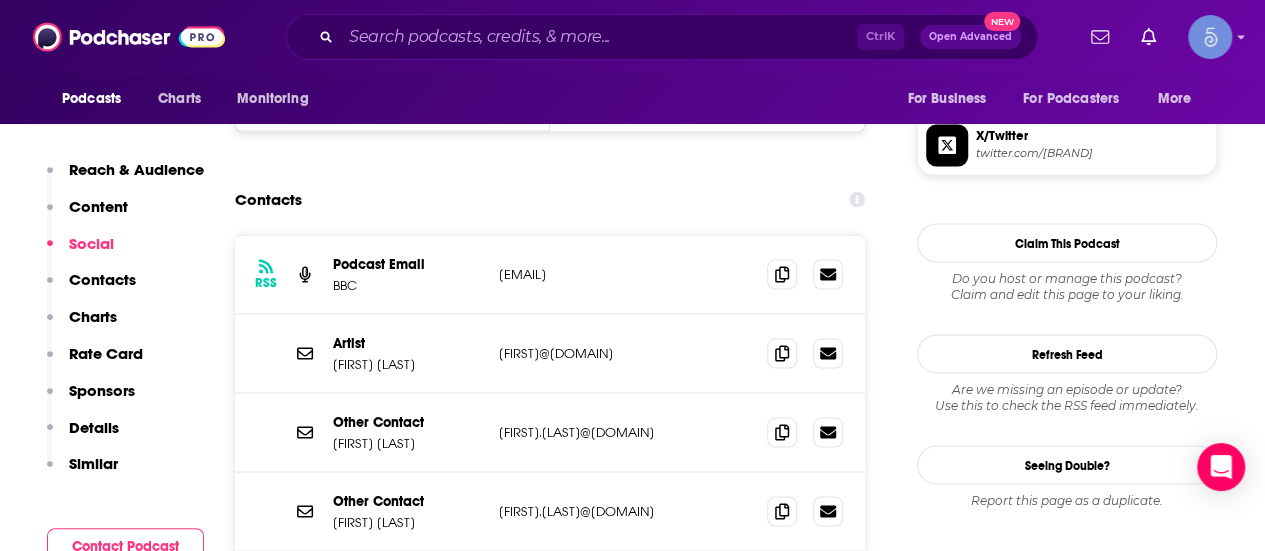 scroll, scrollTop: 1400, scrollLeft: 0, axis: vertical 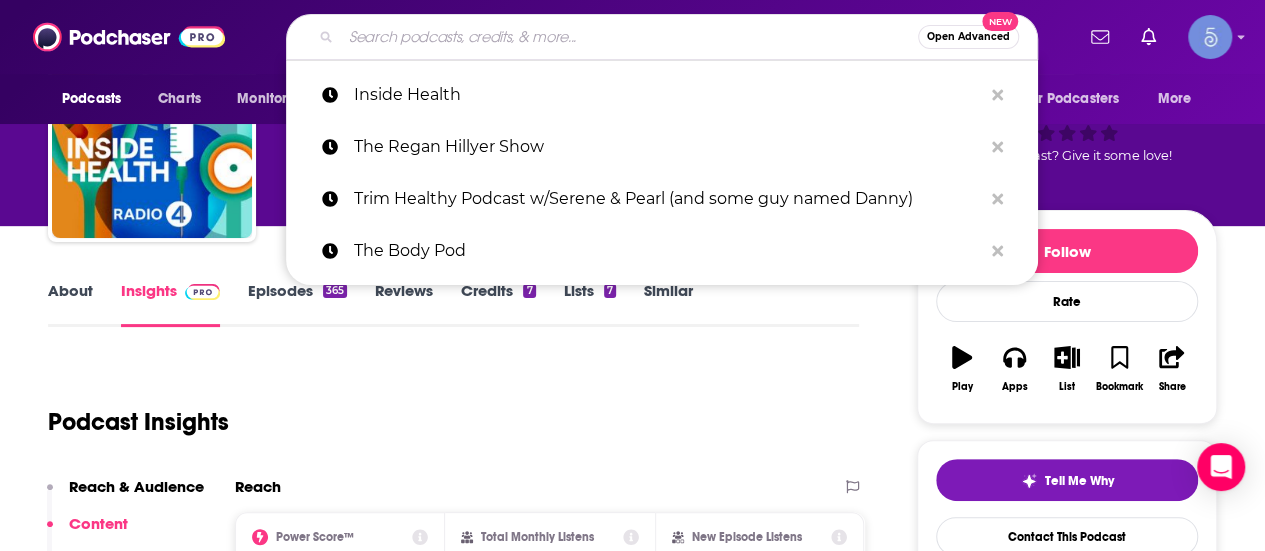paste on "Wild Health Podcast" 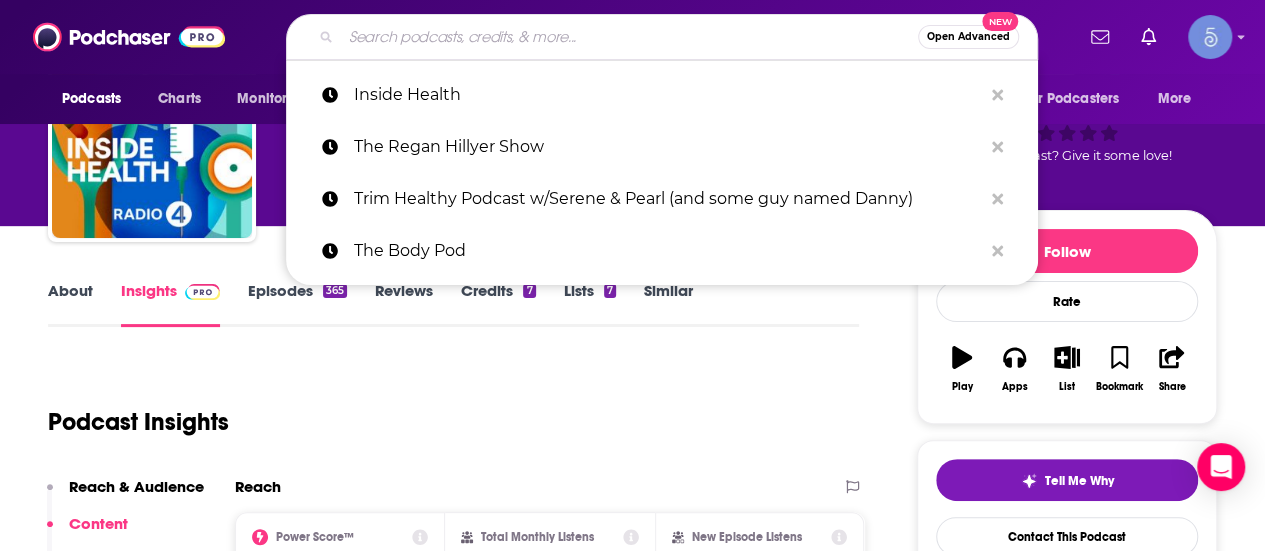 type on "Wild Health Podcast" 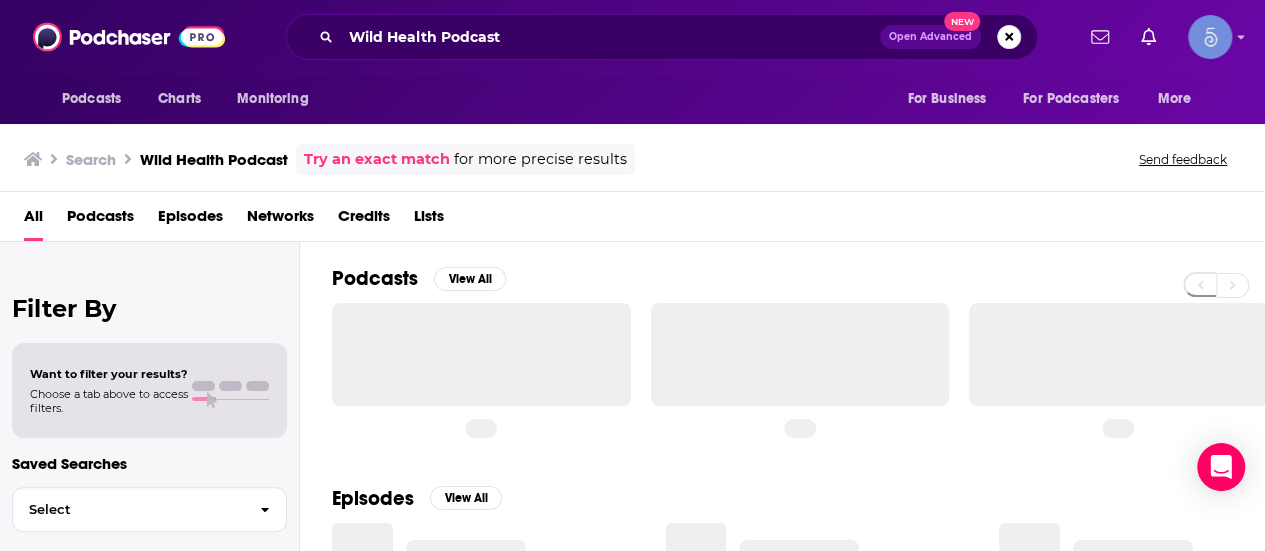 scroll, scrollTop: 0, scrollLeft: 0, axis: both 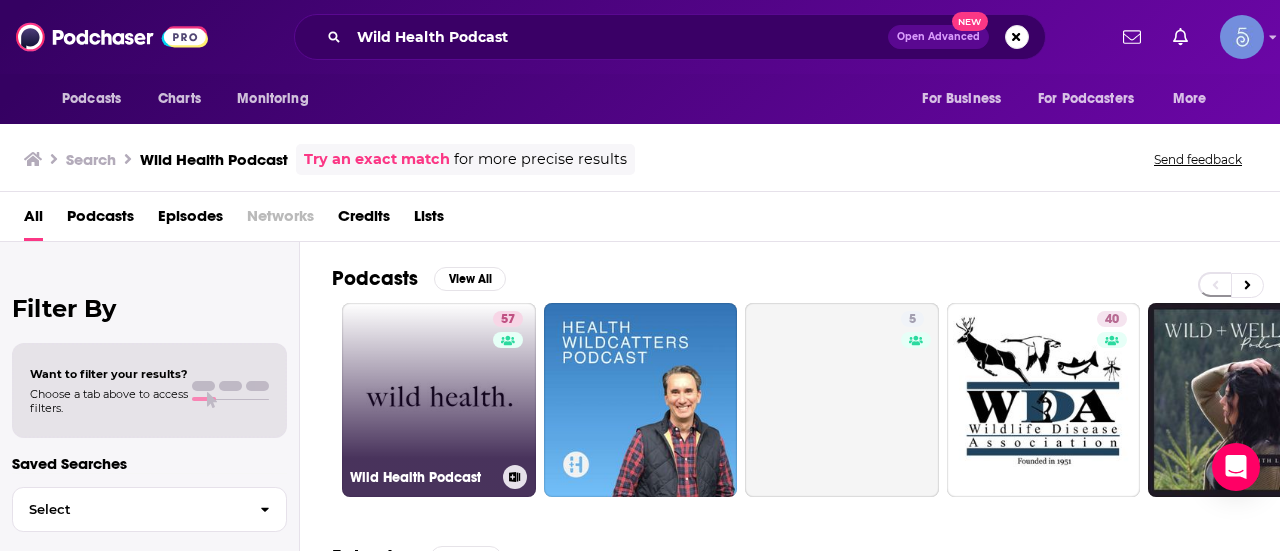 click on "57 Wild Health Podcast" at bounding box center (439, 400) 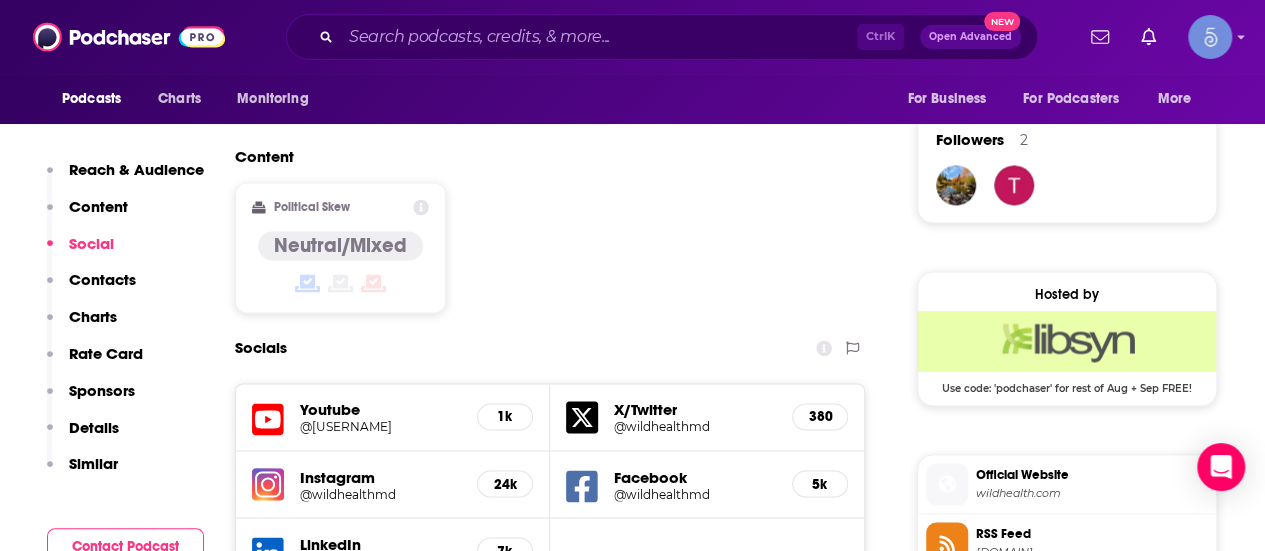 scroll, scrollTop: 1500, scrollLeft: 0, axis: vertical 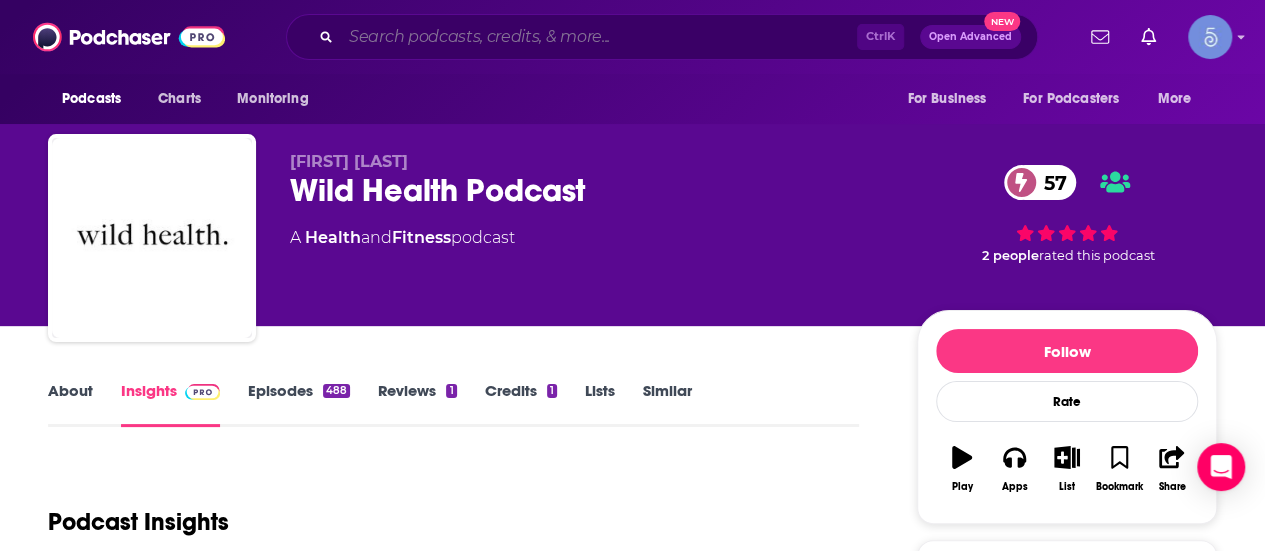 click at bounding box center (599, 37) 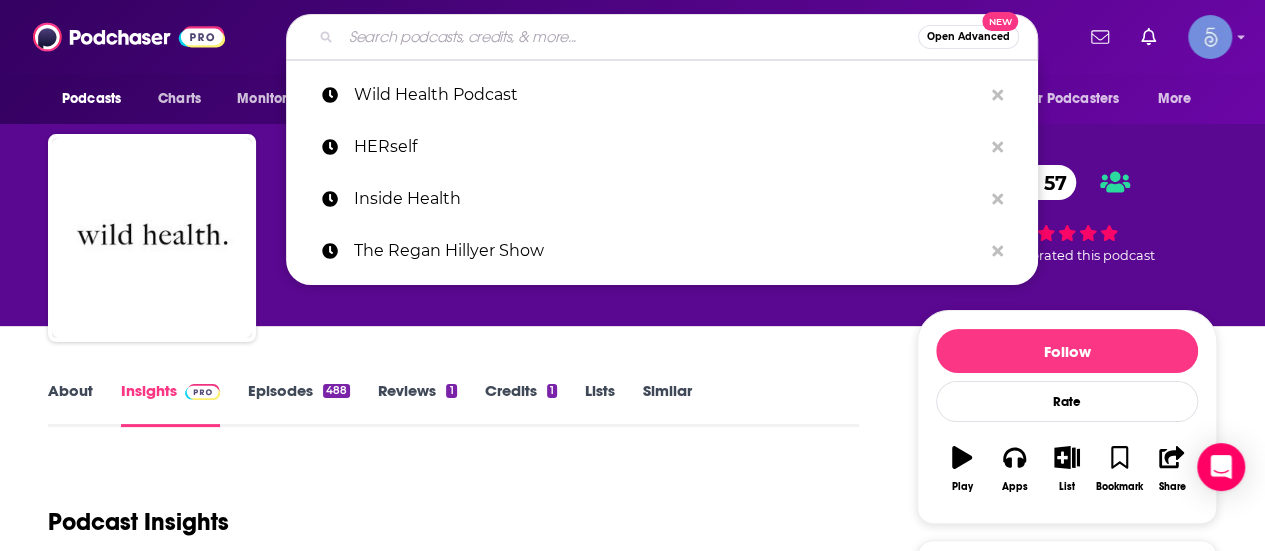 paste on "[PODCAST_NAME] with [FIRST] [LAST]" 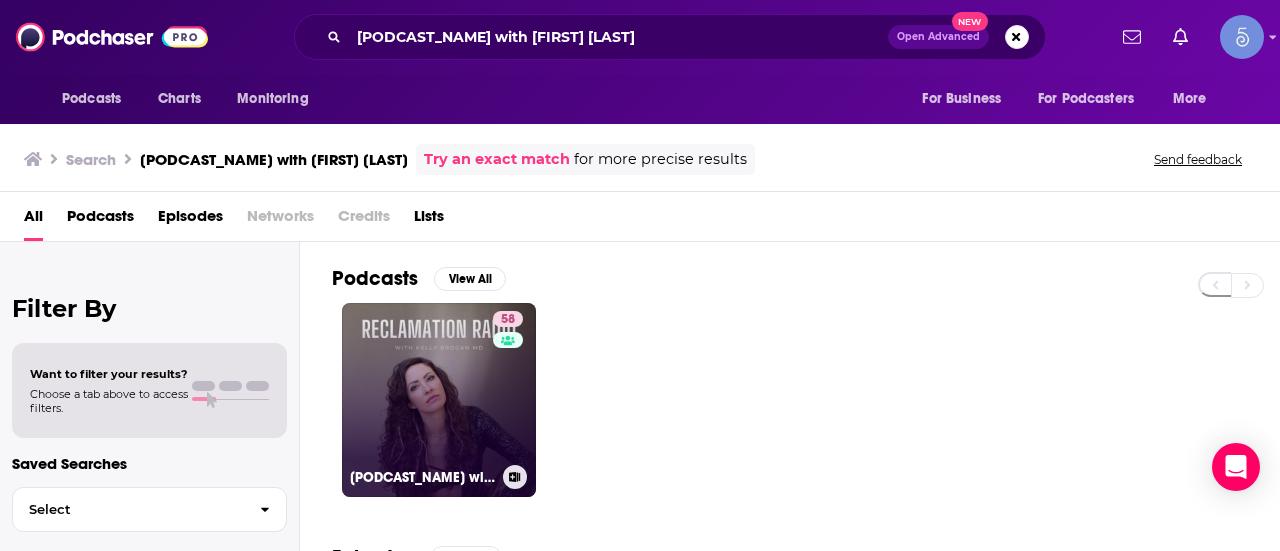 click on "[NUMBER] [BRAND] with [FIRST] [LAST]" at bounding box center [439, 400] 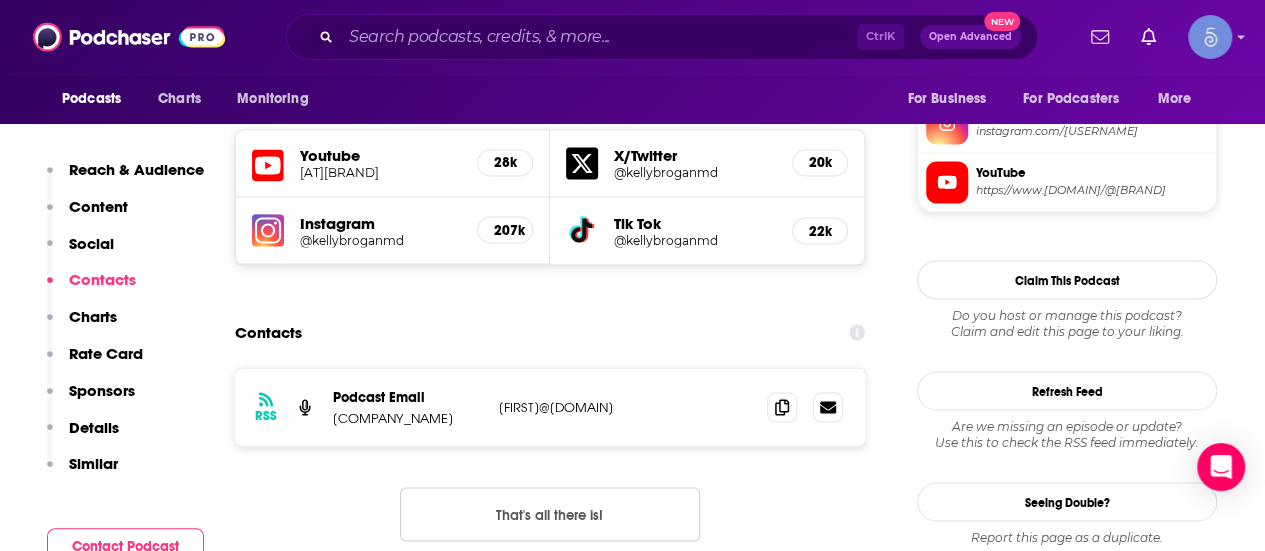 scroll, scrollTop: 1700, scrollLeft: 0, axis: vertical 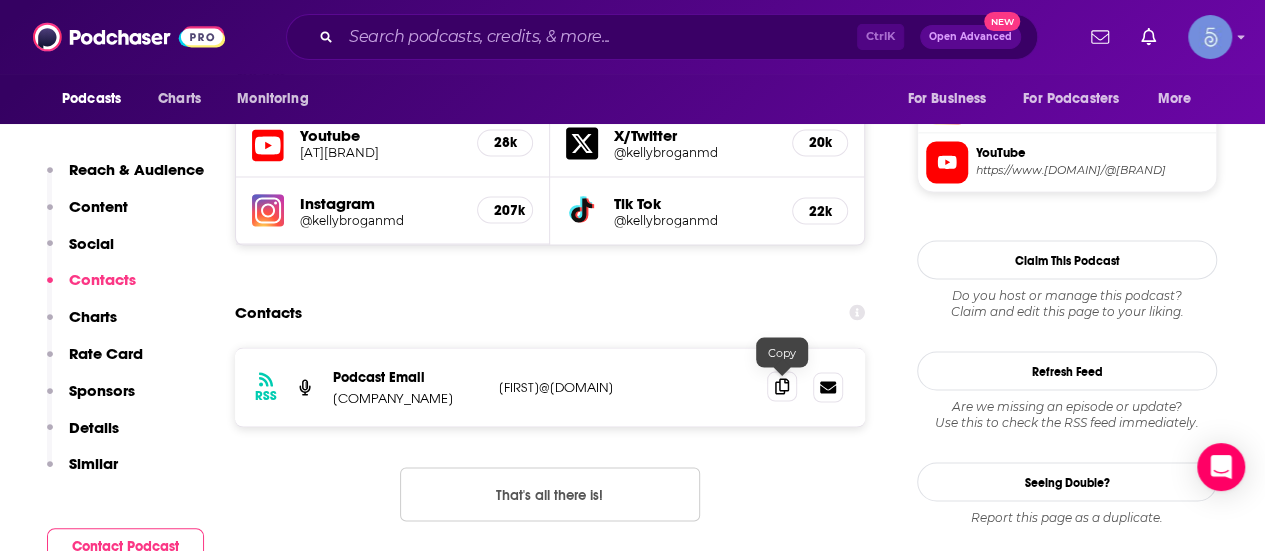 click at bounding box center [782, 386] 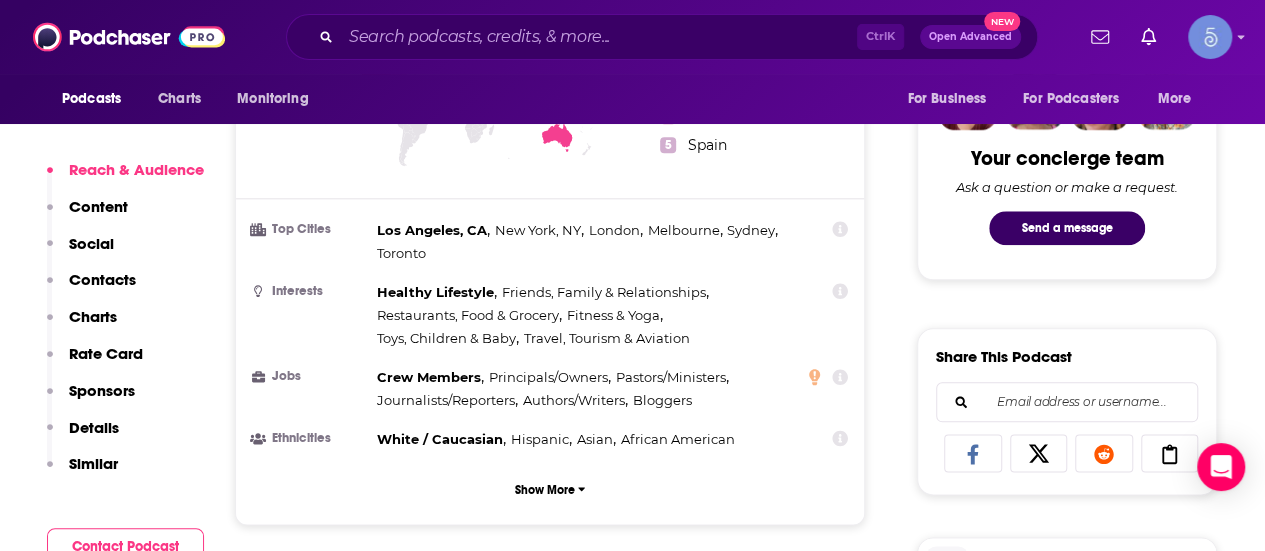 scroll, scrollTop: 1400, scrollLeft: 0, axis: vertical 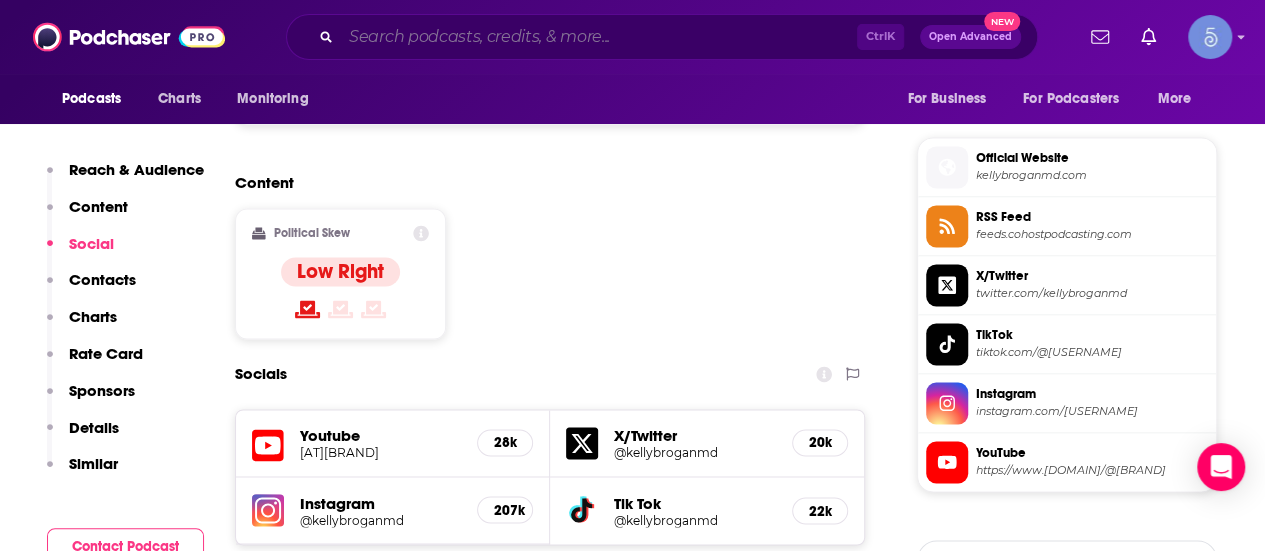 click at bounding box center (599, 37) 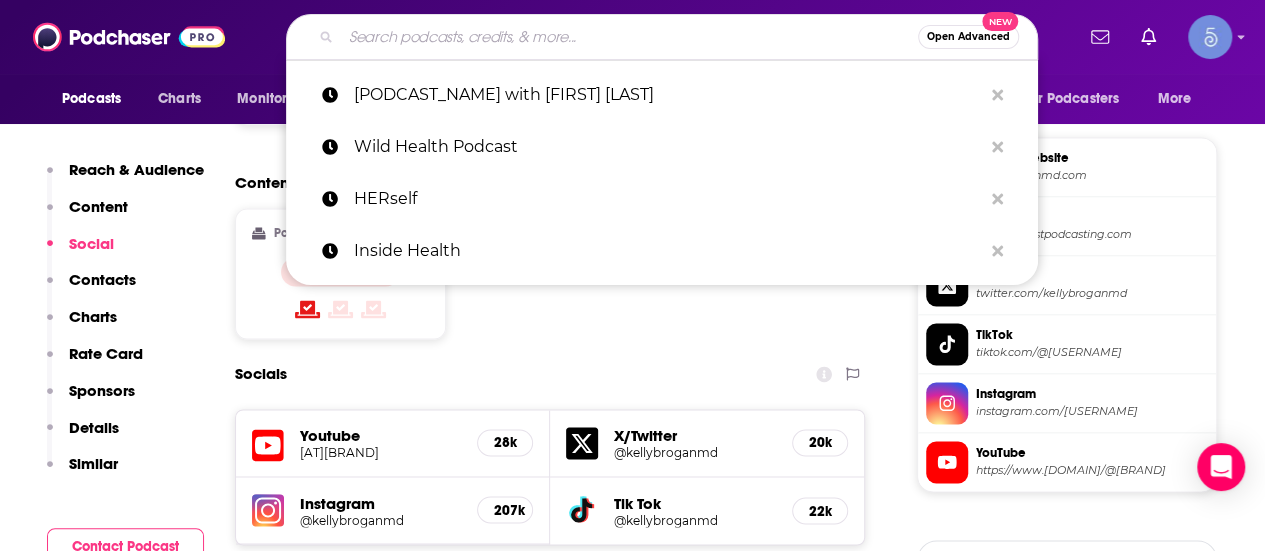 paste on "[FIRST]@[DOMAIN]" 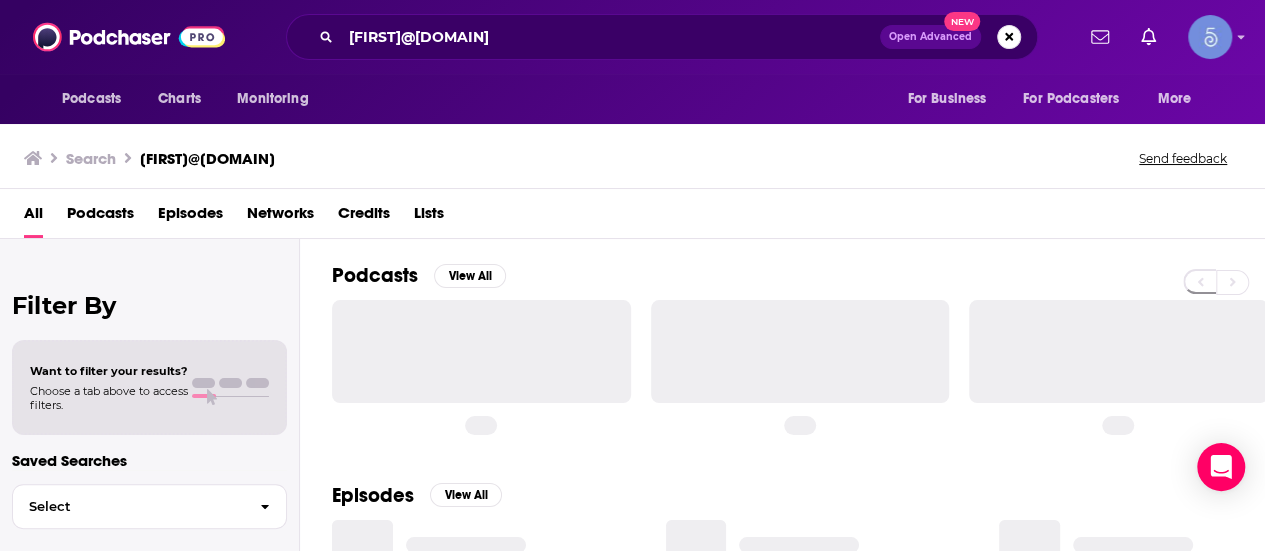 scroll, scrollTop: 0, scrollLeft: 0, axis: both 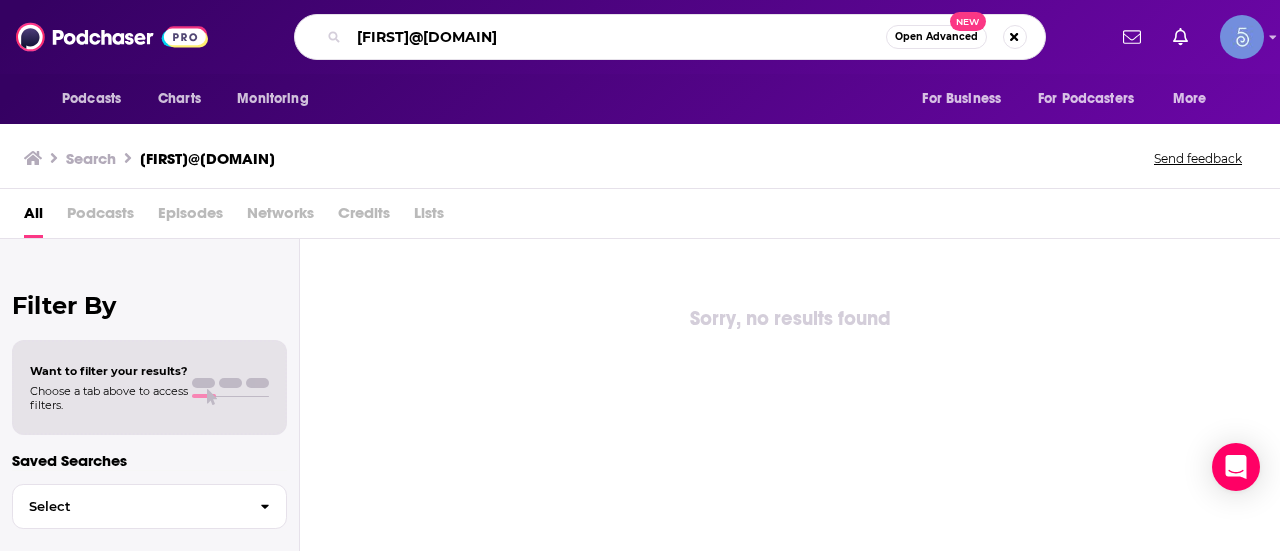 drag, startPoint x: 648, startPoint y: 31, endPoint x: 329, endPoint y: 30, distance: 319.00156 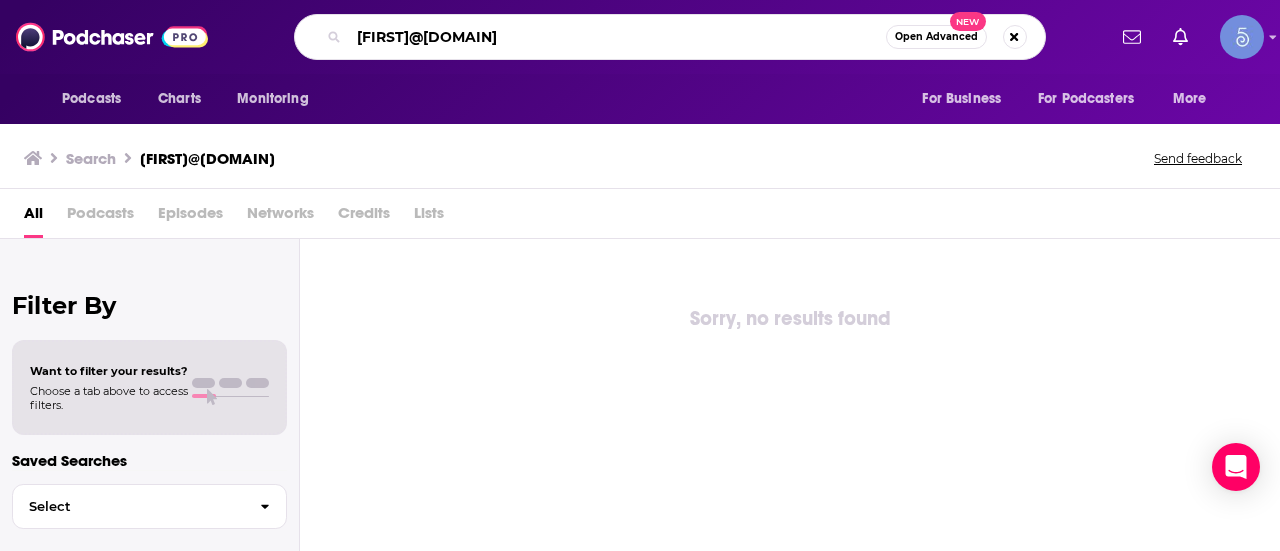 paste on "Stuff Your Doctor Should Know" 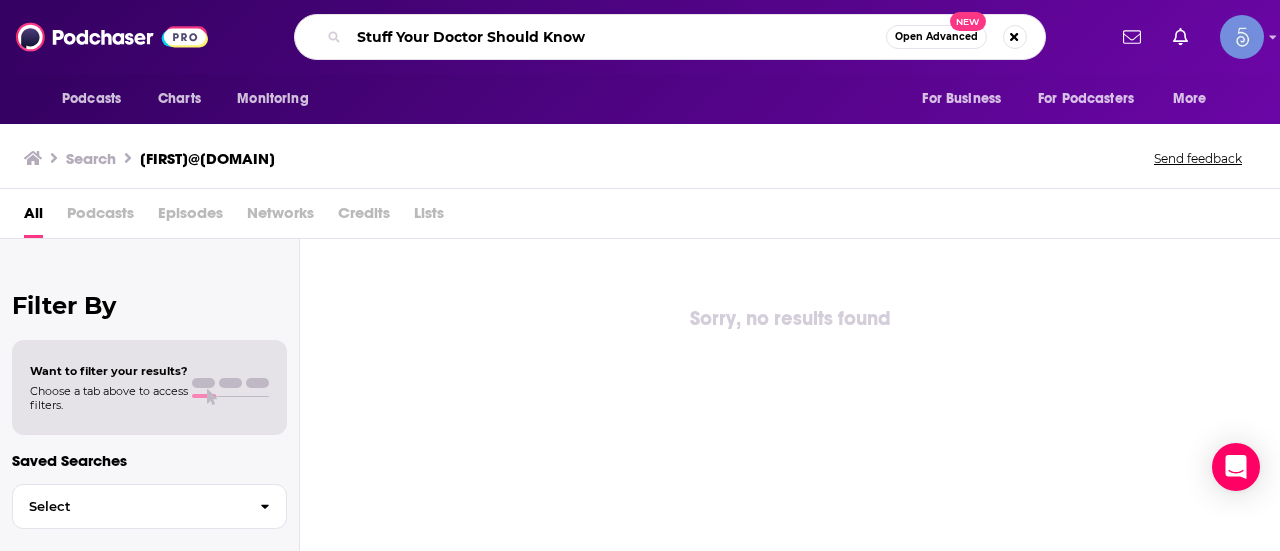 type on "Stuff Your Doctor Should Know" 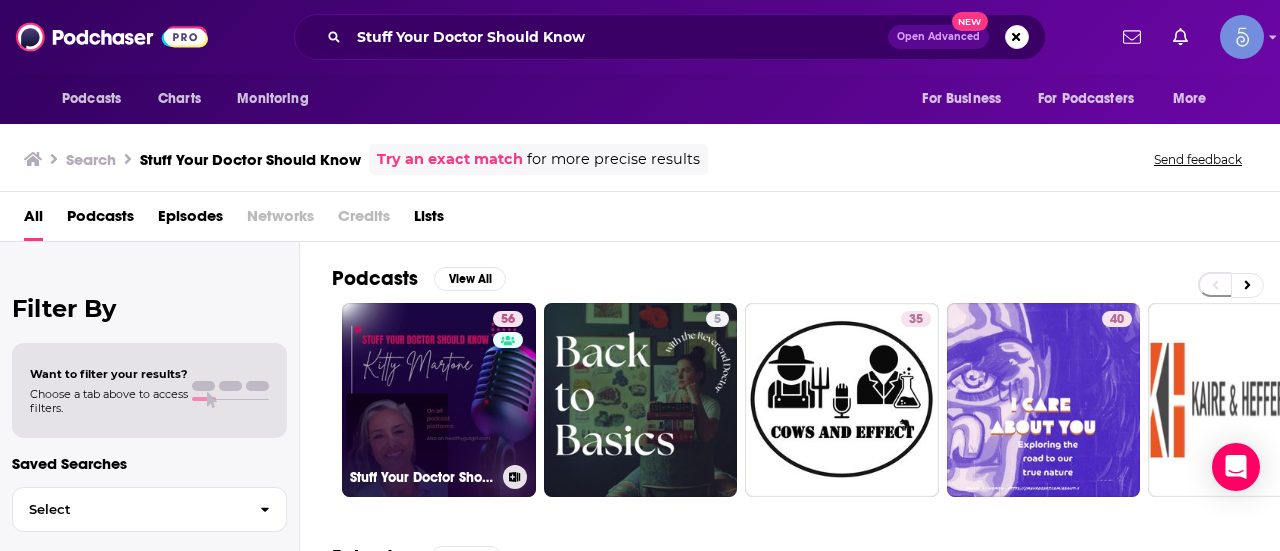 click on "56 Stuff Your Doctor Should Know" at bounding box center [439, 400] 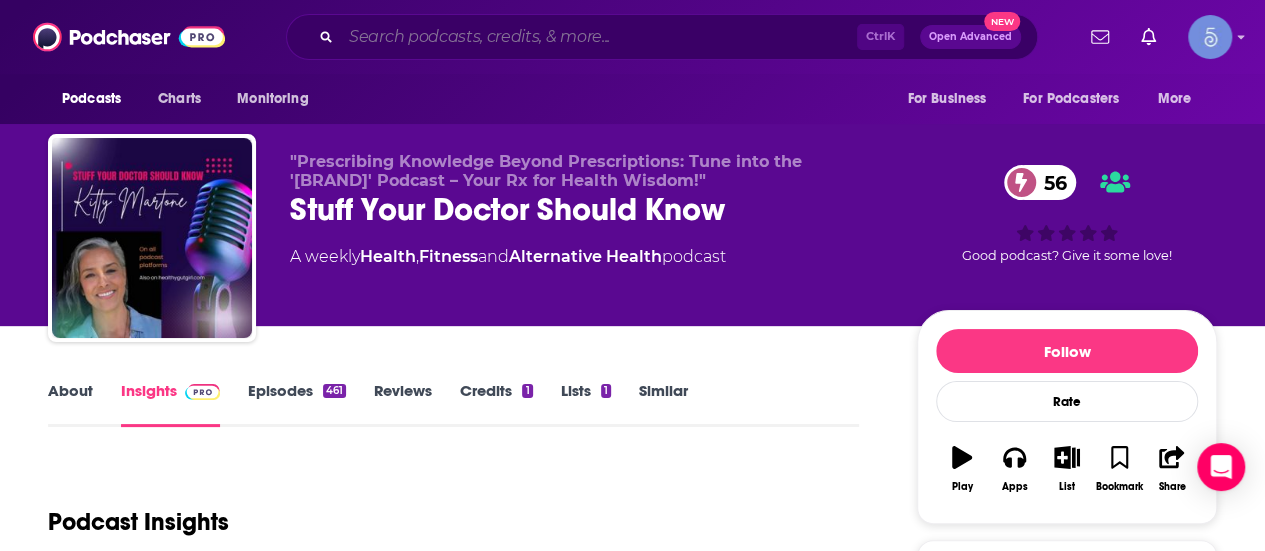 click at bounding box center [599, 37] 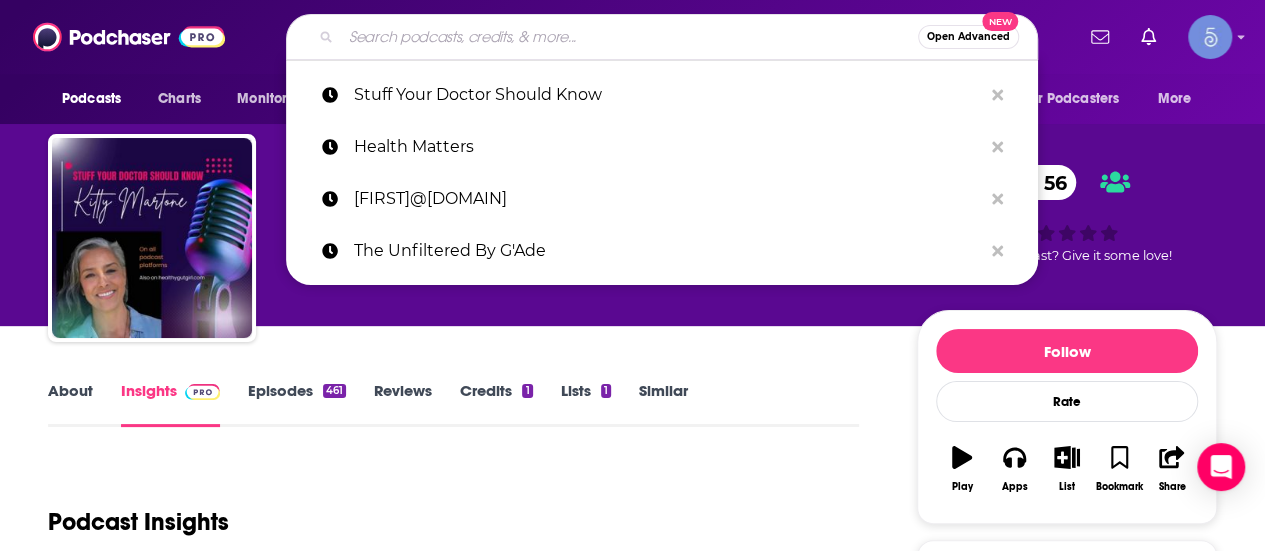 paste on "[PODCAST_NAME]" 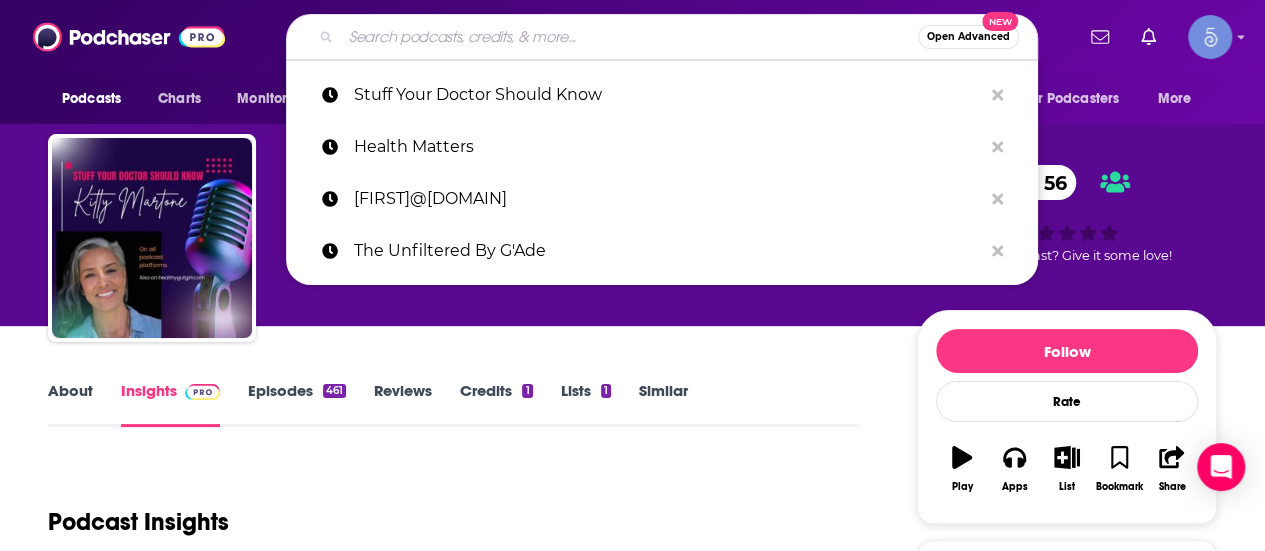 type on "[PODCAST_NAME]" 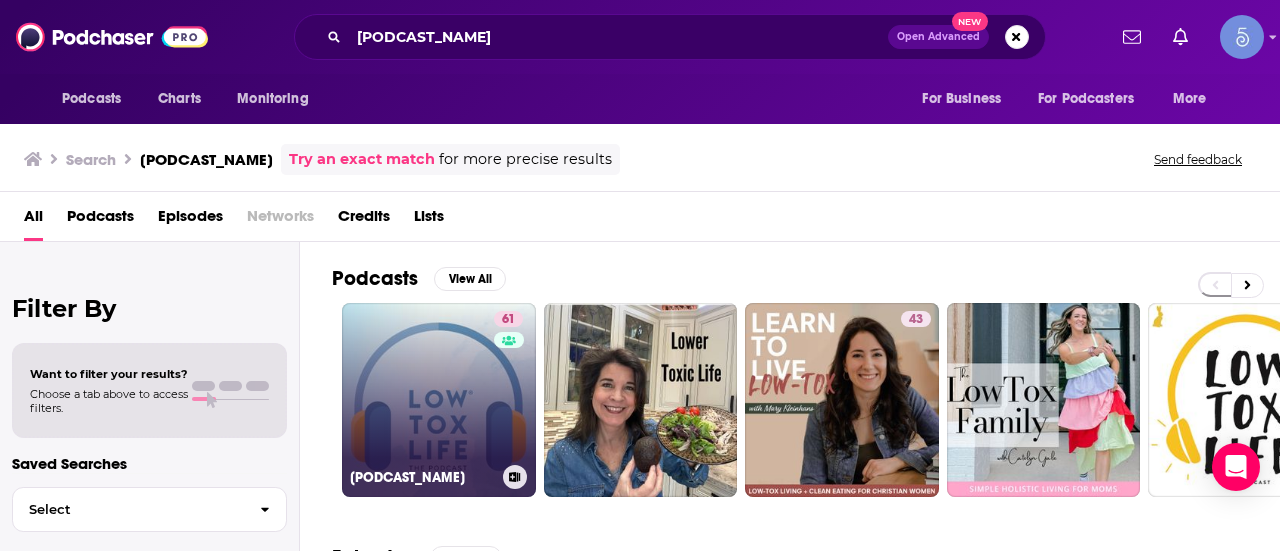click on "61 Low Tox Life" at bounding box center (439, 400) 